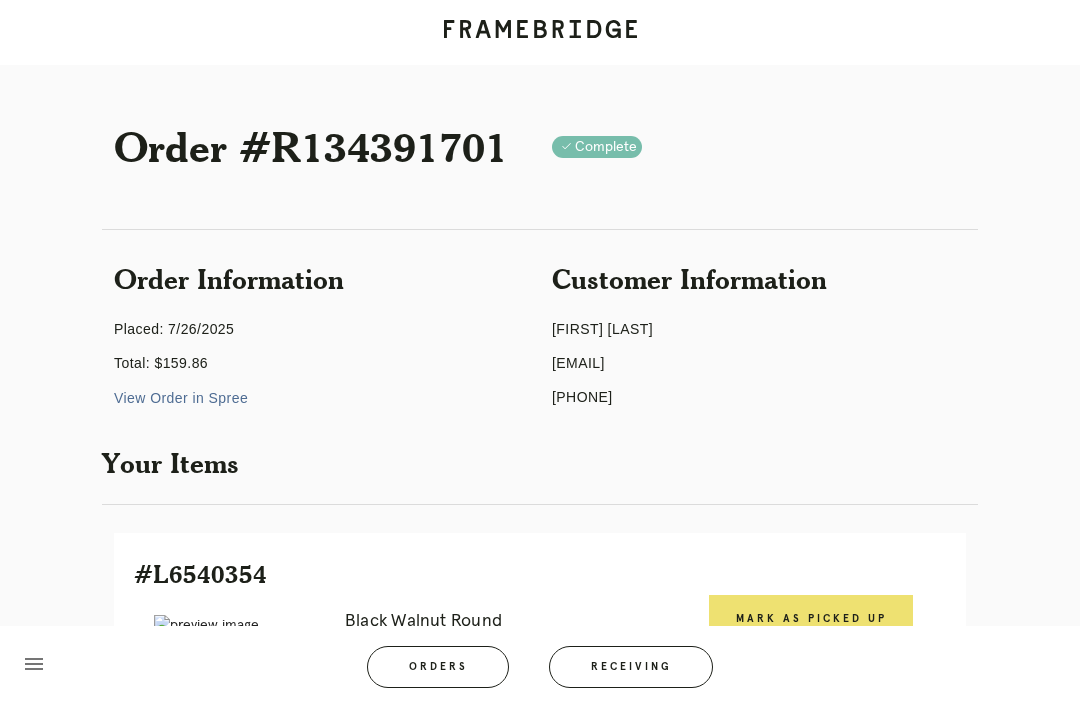 scroll, scrollTop: 83, scrollLeft: 0, axis: vertical 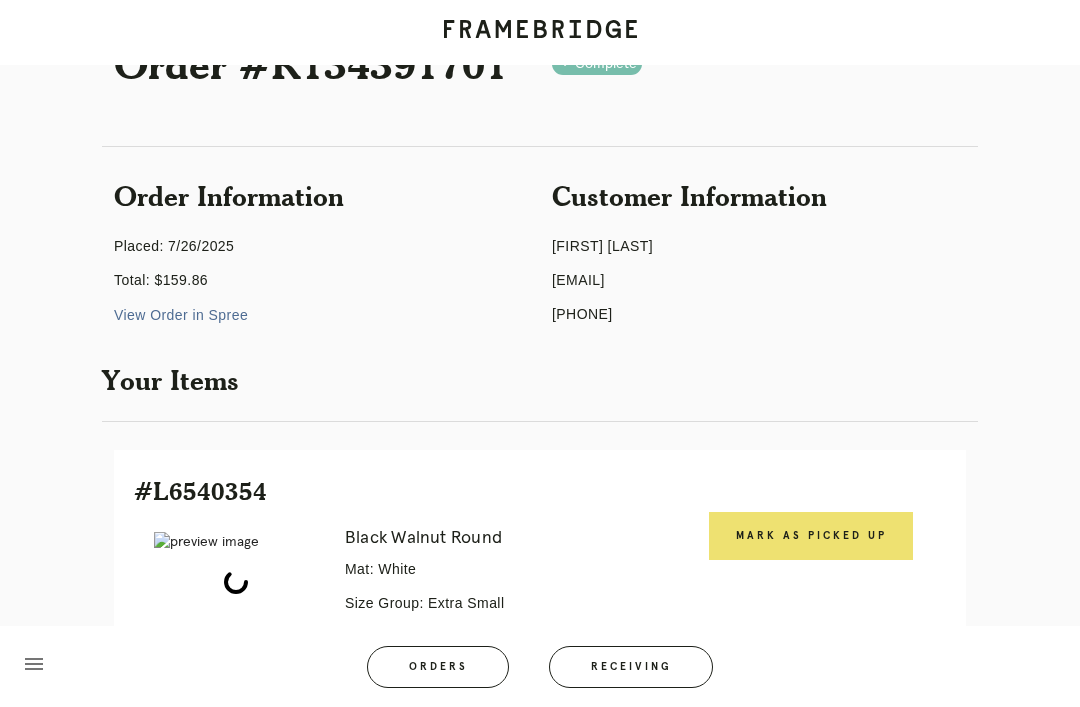 click on "Receiving" at bounding box center [631, 667] 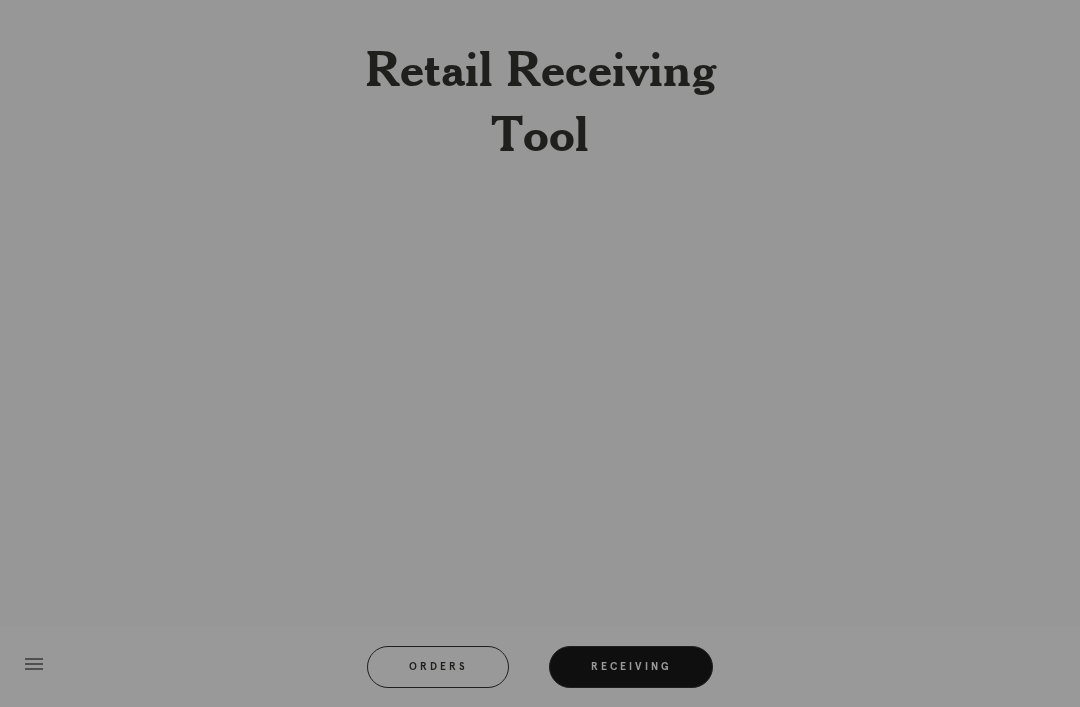 scroll, scrollTop: 64, scrollLeft: 0, axis: vertical 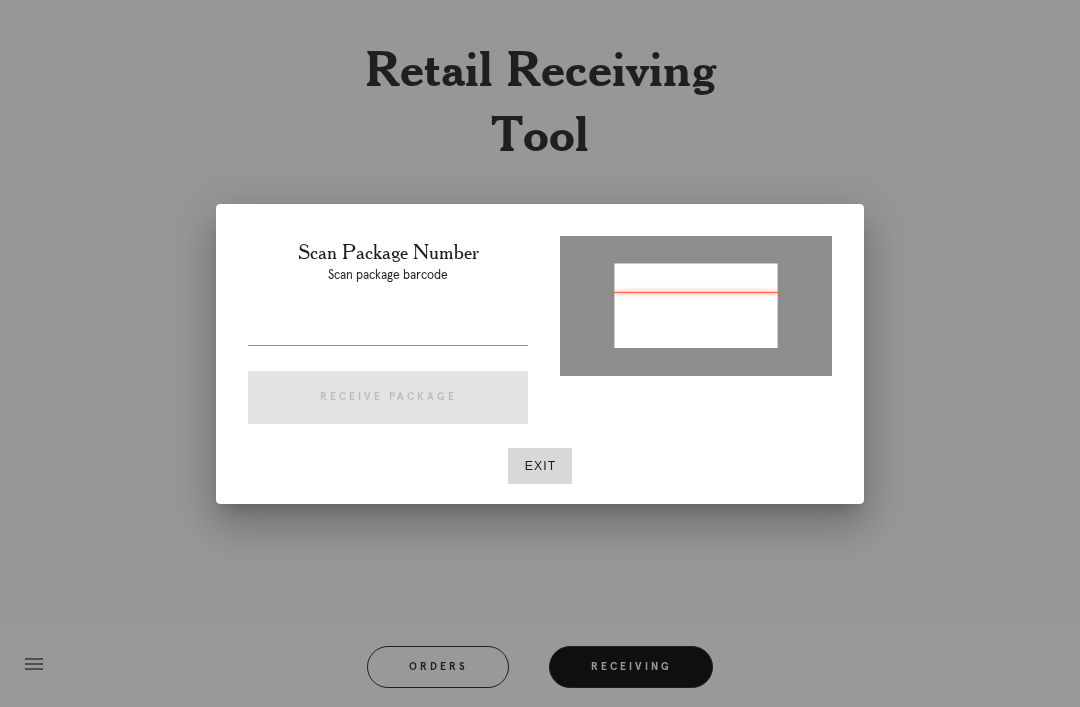 type on "P576618574255069" 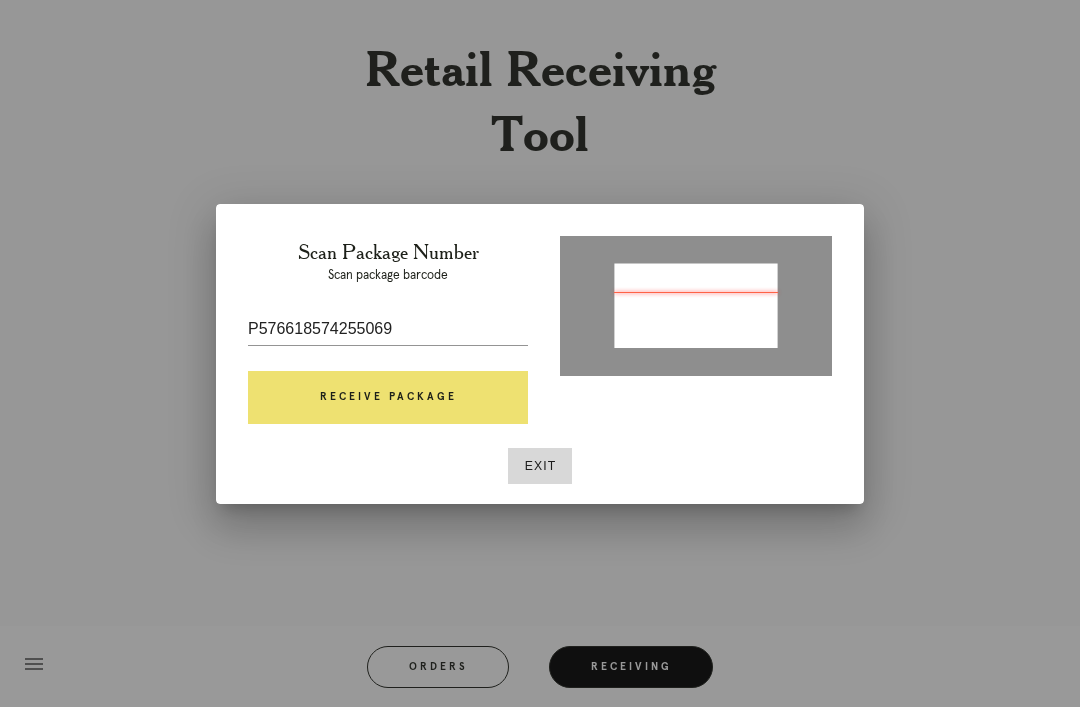 click on "Receive Package" at bounding box center (388, 398) 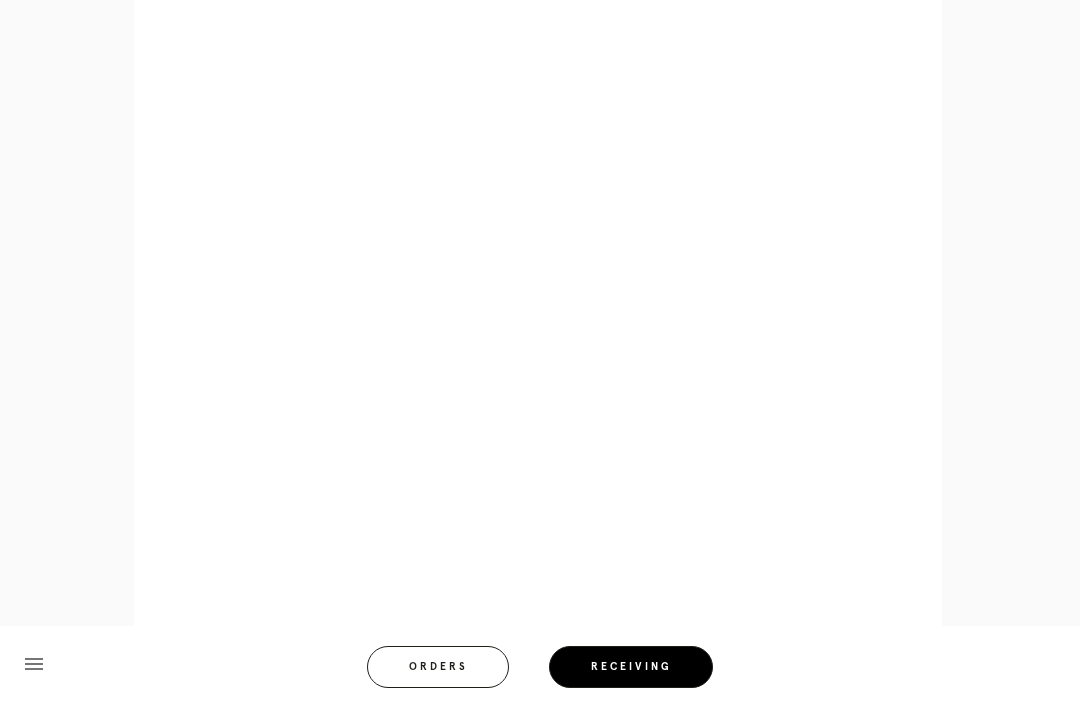 scroll, scrollTop: 950, scrollLeft: 0, axis: vertical 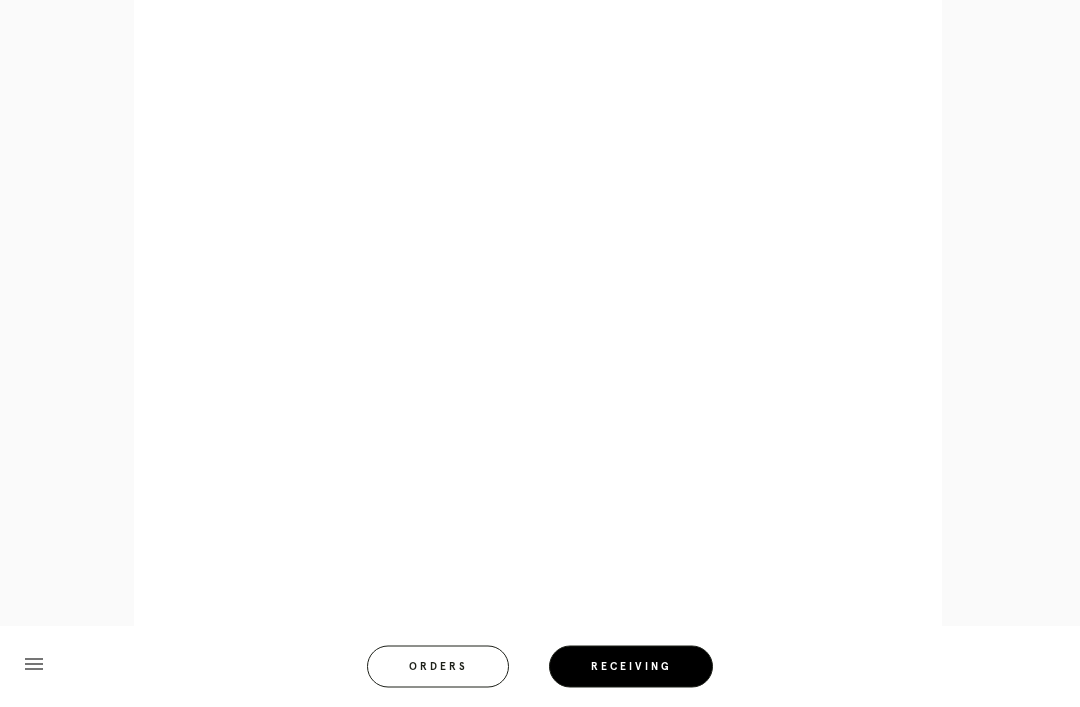 click on "menu
Orders
Receiving
Logged in as:   caroline.bowers@framebridge.com   Southport
Logout" at bounding box center [540, 673] 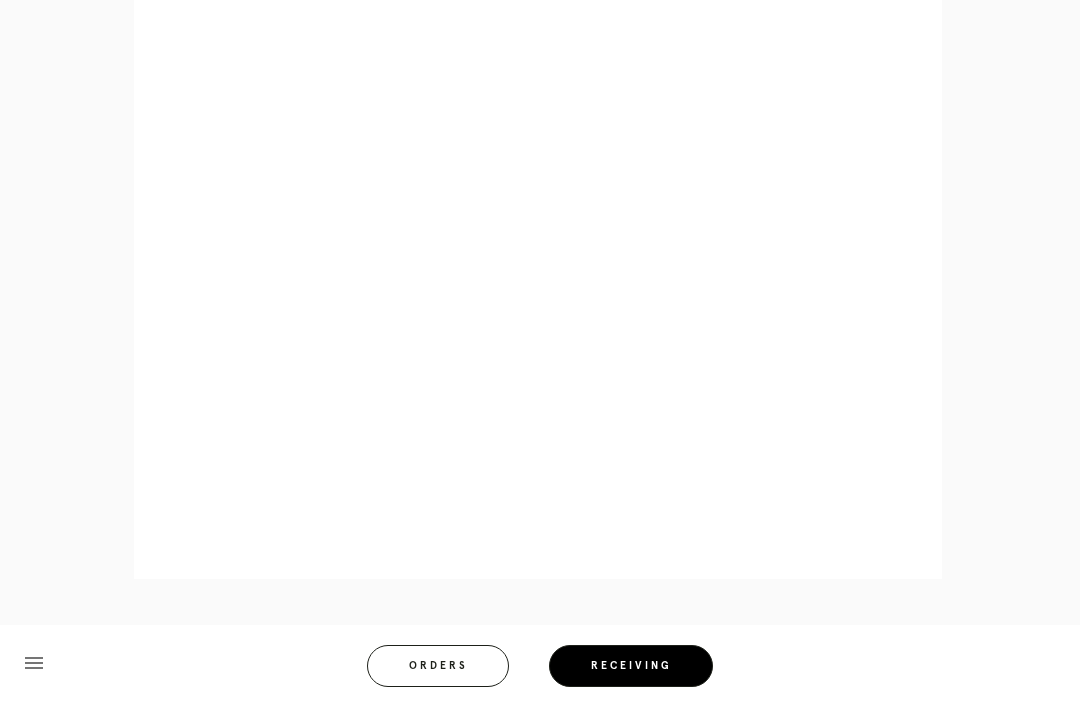 scroll, scrollTop: 922, scrollLeft: 0, axis: vertical 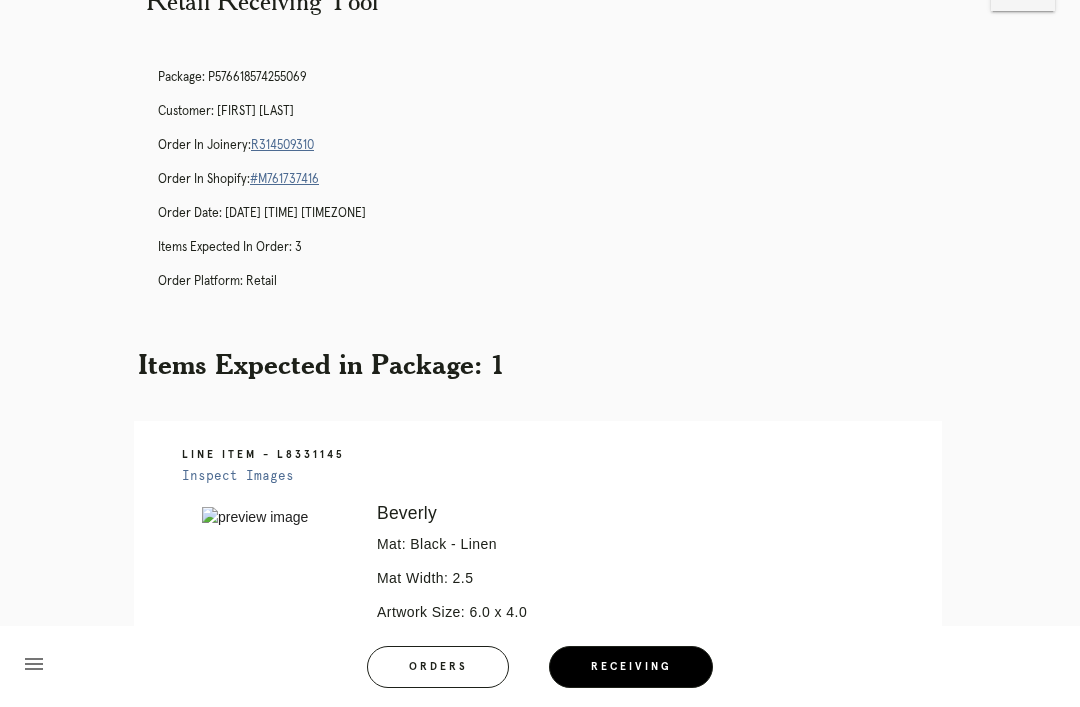 click on "R314509310" at bounding box center [282, 145] 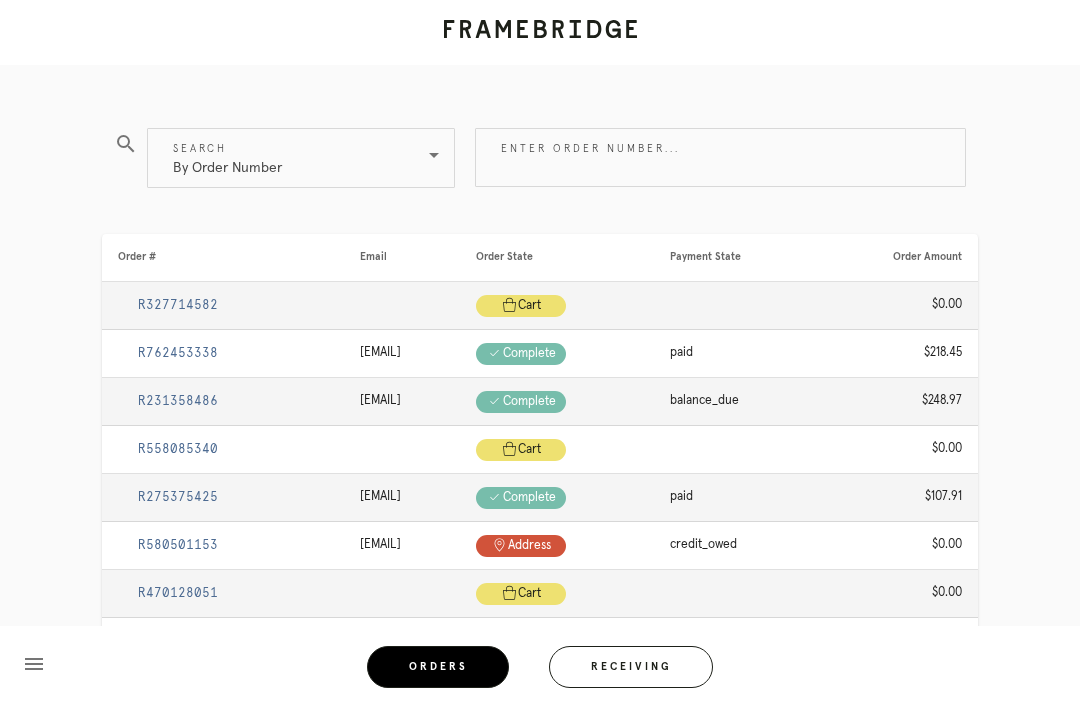 click on "Receiving" at bounding box center (631, 667) 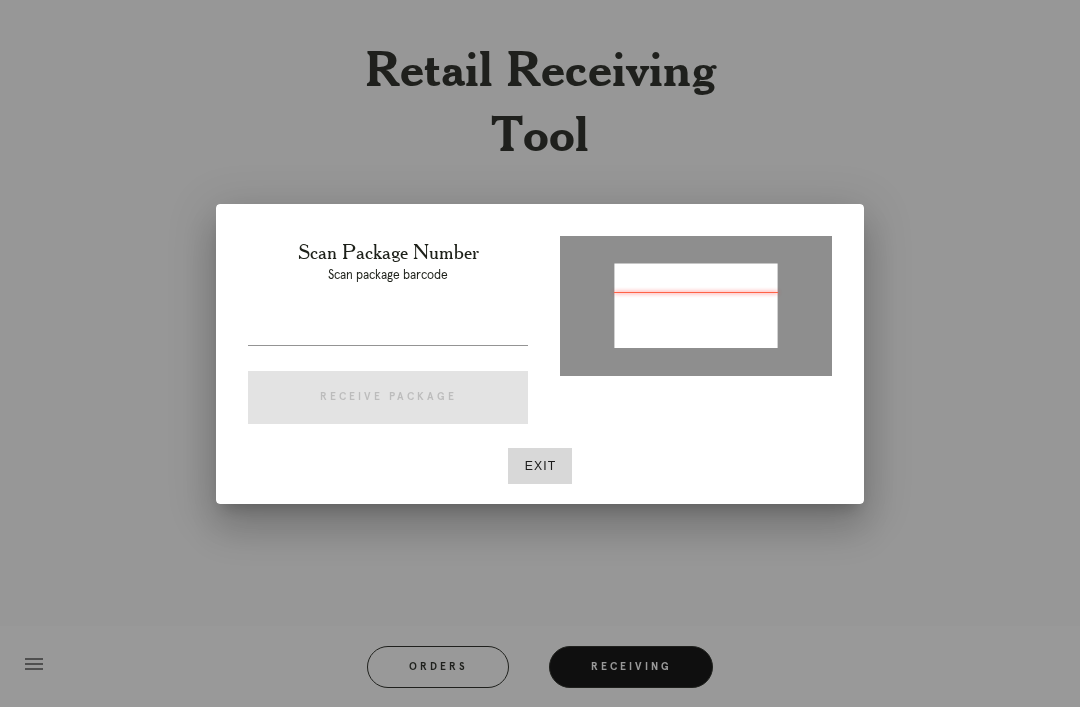 click on "Exit" at bounding box center (540, 466) 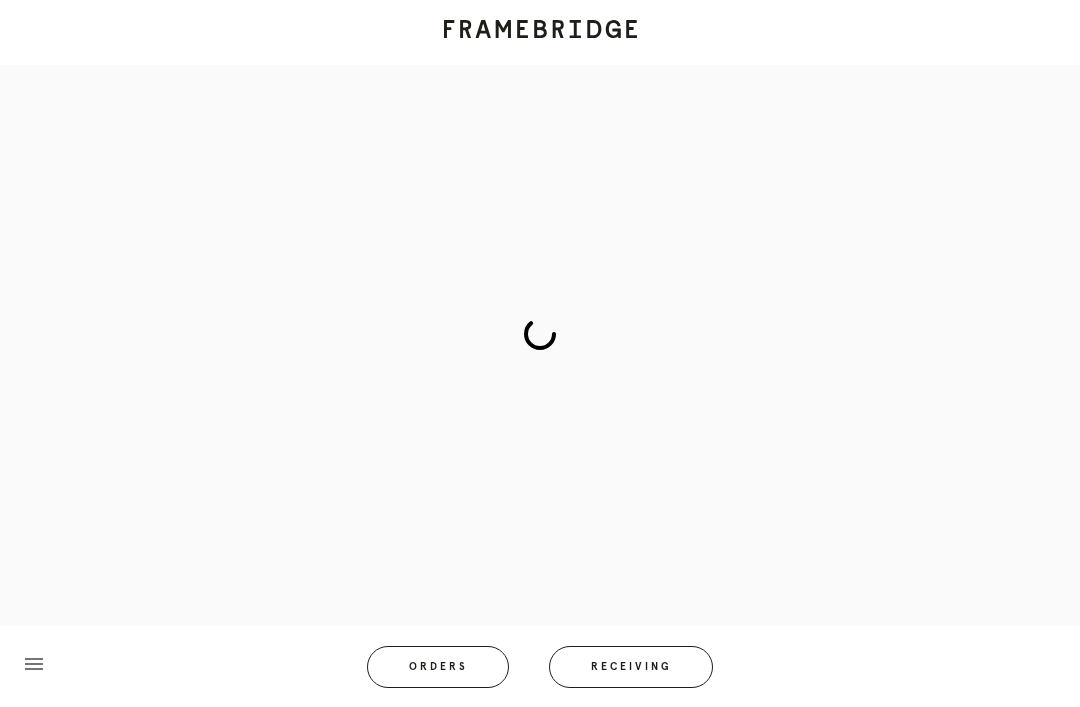 scroll, scrollTop: 0, scrollLeft: 0, axis: both 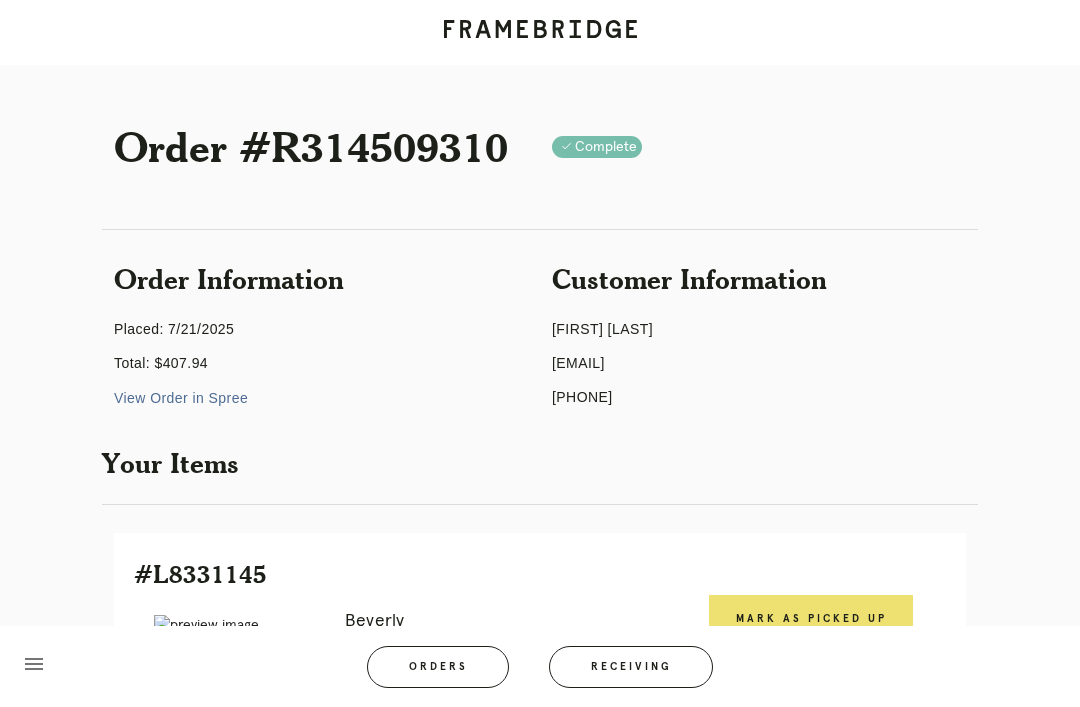 click on "Order #R314509310
Check
.a {
fill: #1d2019;
}
complete
Order Information
Placed: 7/21/2025
Total: $407.94
View Order in Spree
Customer Information
Stacy Peterson
speterso88@gmail.com
+16307072179
Your Items     #L8331145
Error retreiving frame spec #9760369
Beverly
Mat: White
Size Group: Extra Small
Artwork Size:
6.0
x
4.0
Frame Size:
12.25
x
10.25
Hanging Hardware:
Status:
Ready for Pickup at Southport
Final Shipment:
[P576618574255069 via ITS] State: shipped
Ready for Pickup
Mark as Picked Up
Dropped off
Sneak Peek" at bounding box center (540, 1131) 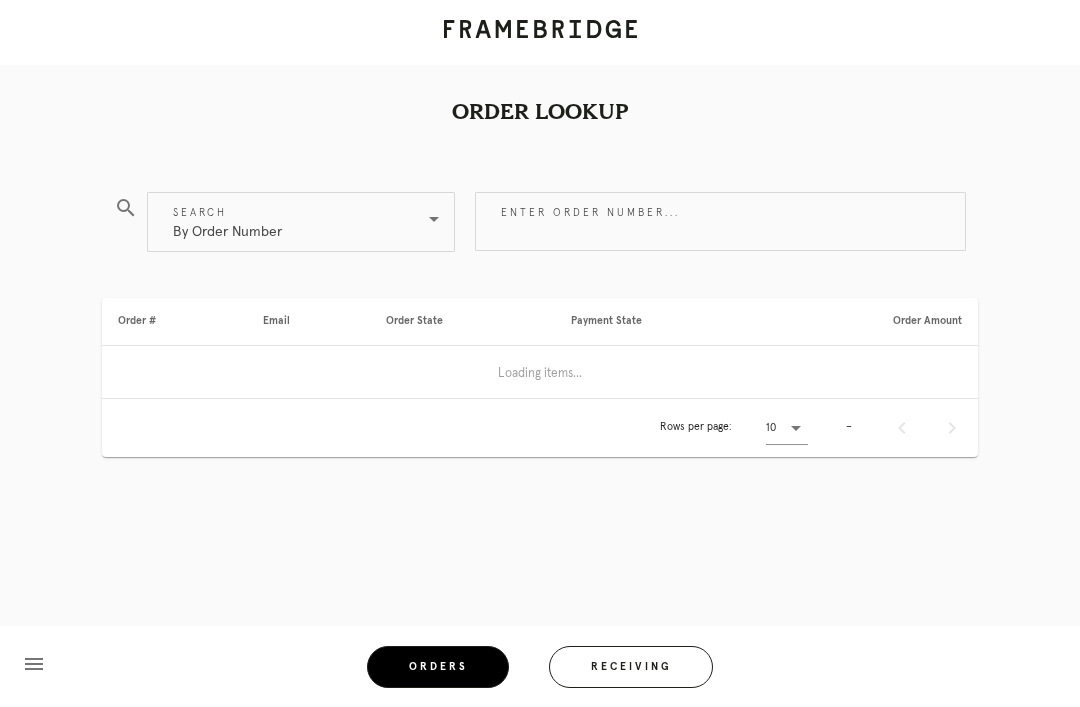 scroll, scrollTop: 64, scrollLeft: 0, axis: vertical 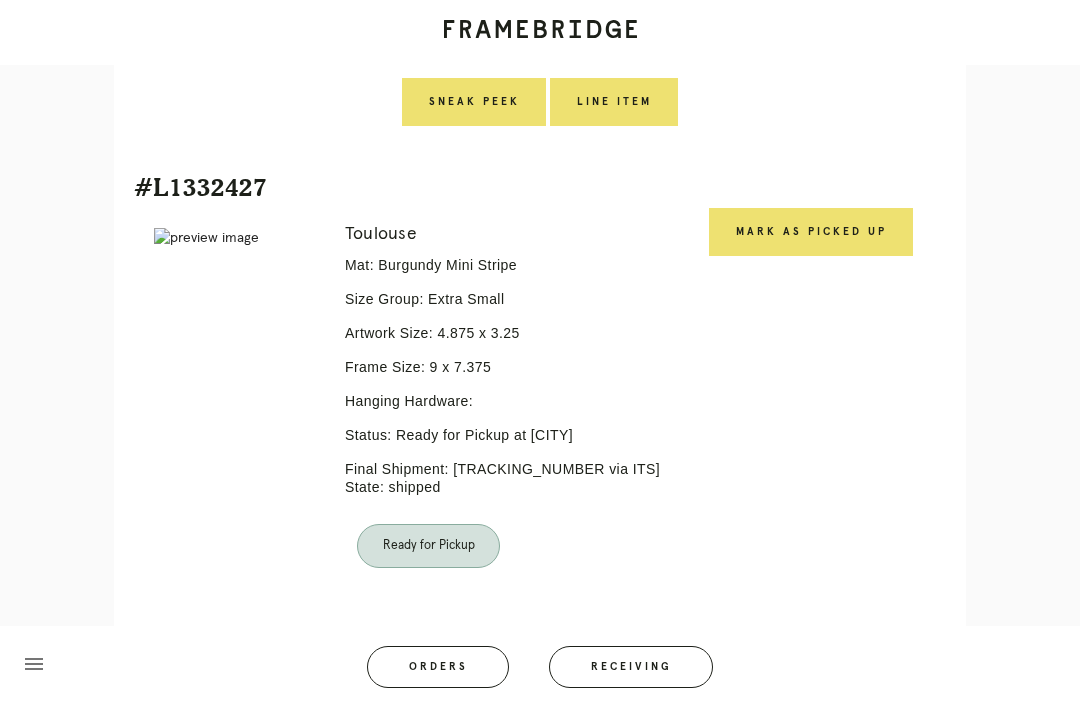 click on "Receiving" at bounding box center [631, 667] 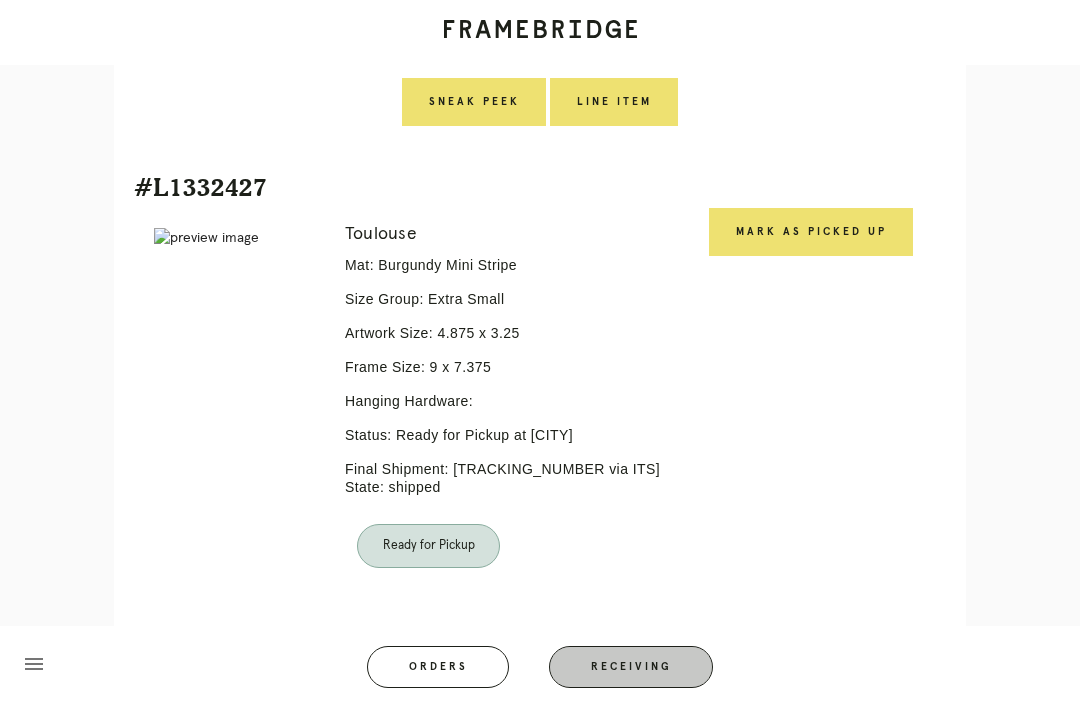 scroll, scrollTop: 0, scrollLeft: 0, axis: both 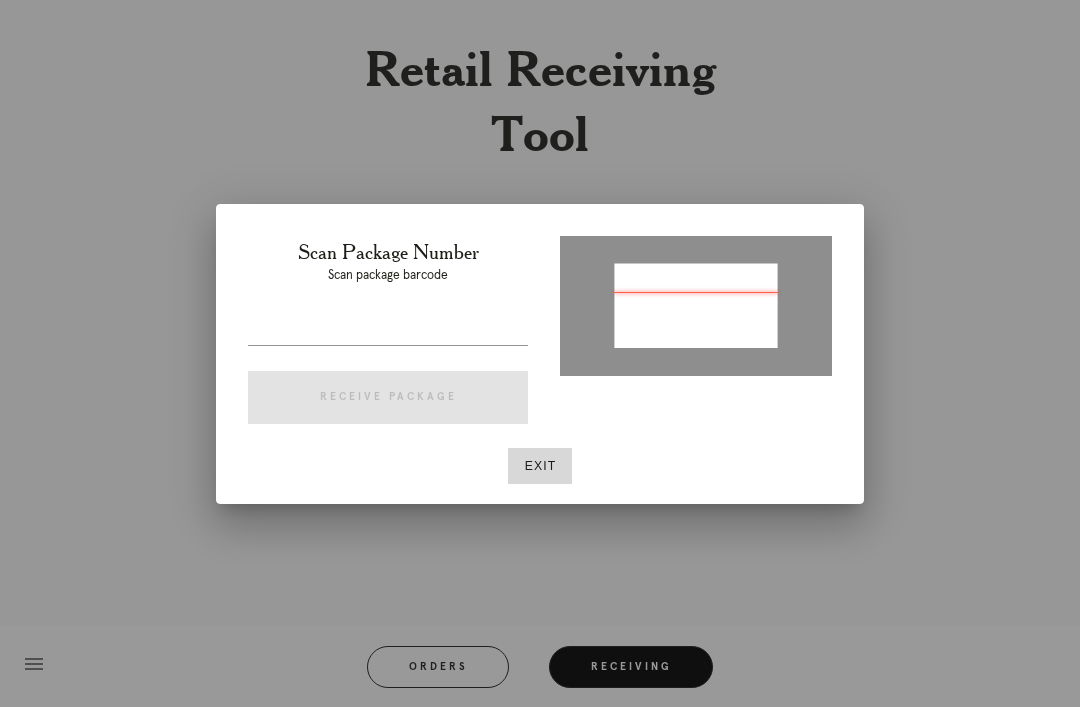 type on "[TRACKING_NUMBER]" 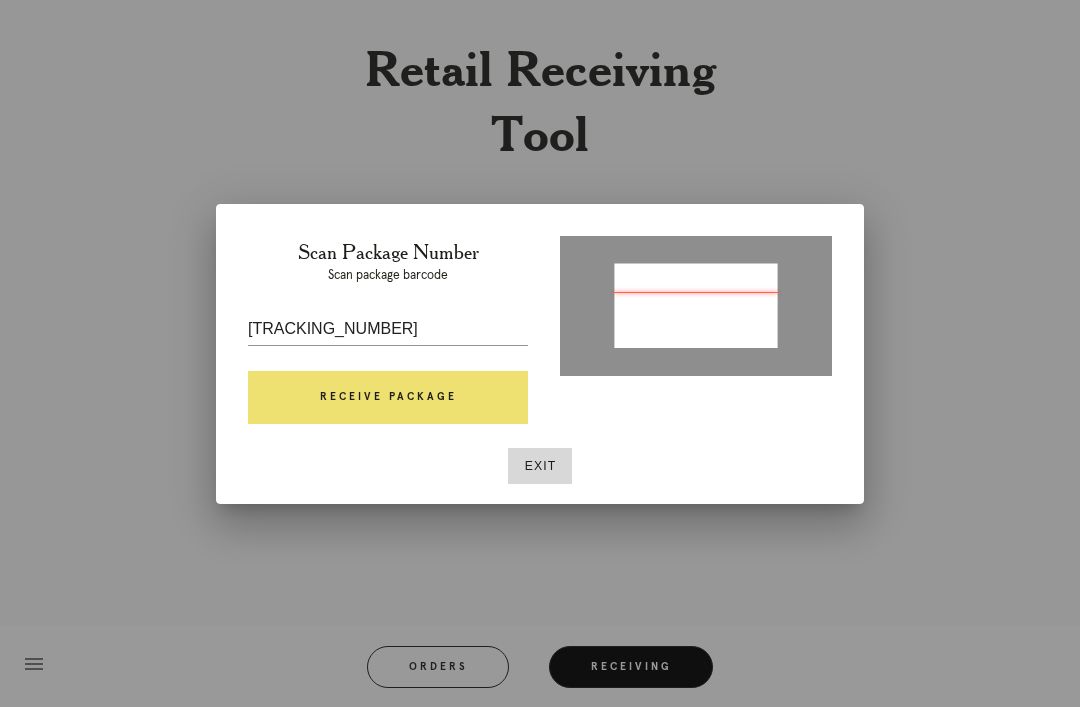 click on "Receive Package" at bounding box center (388, 398) 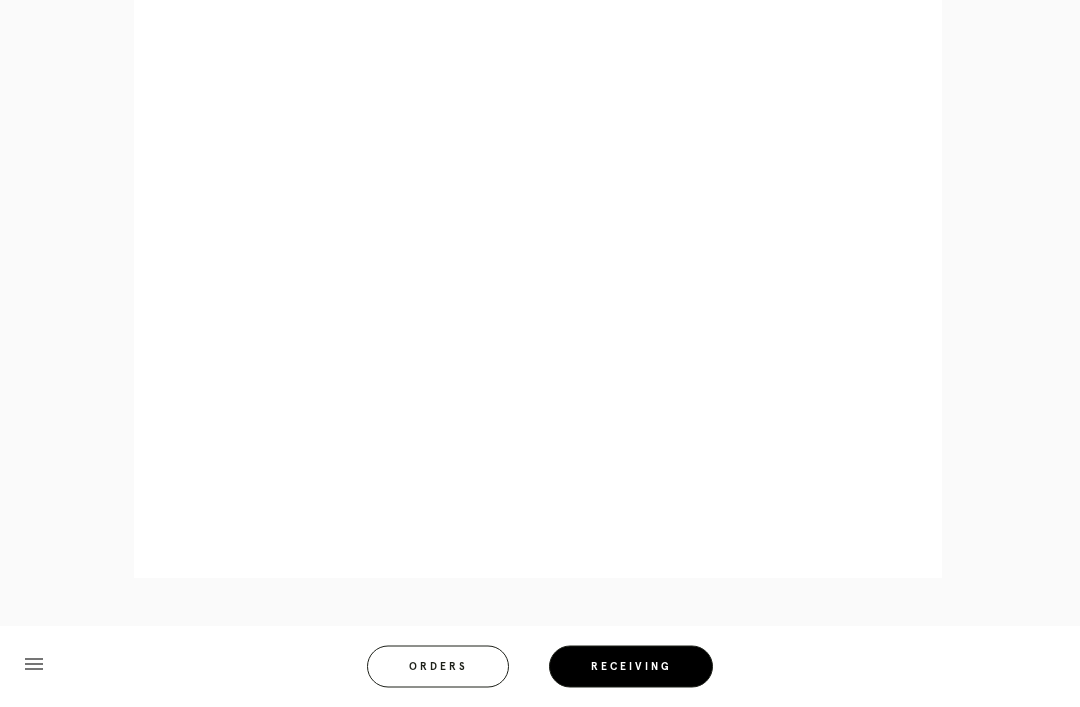 scroll, scrollTop: 858, scrollLeft: 0, axis: vertical 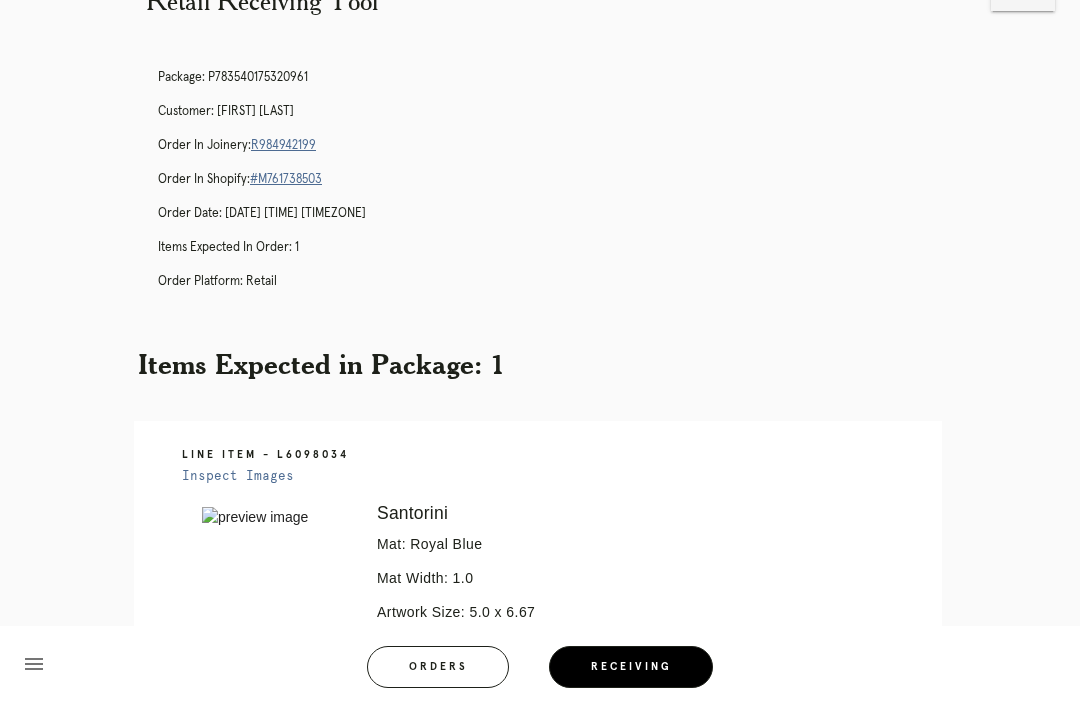 click on "Receiving" at bounding box center (631, 667) 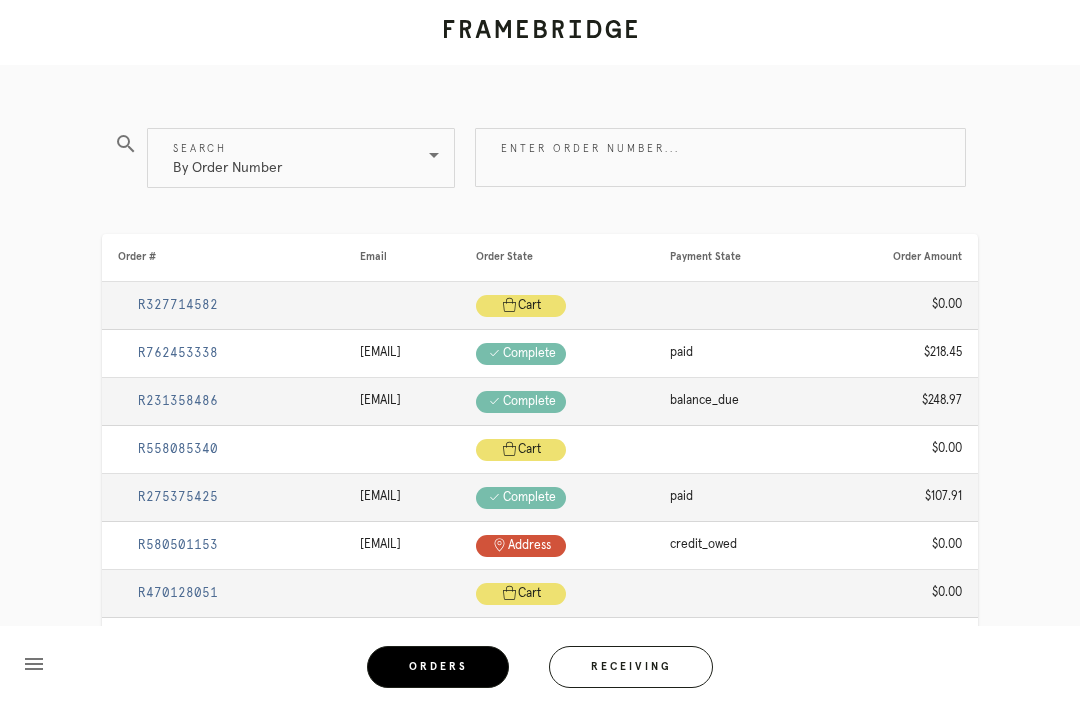 click on "Receiving" at bounding box center [631, 667] 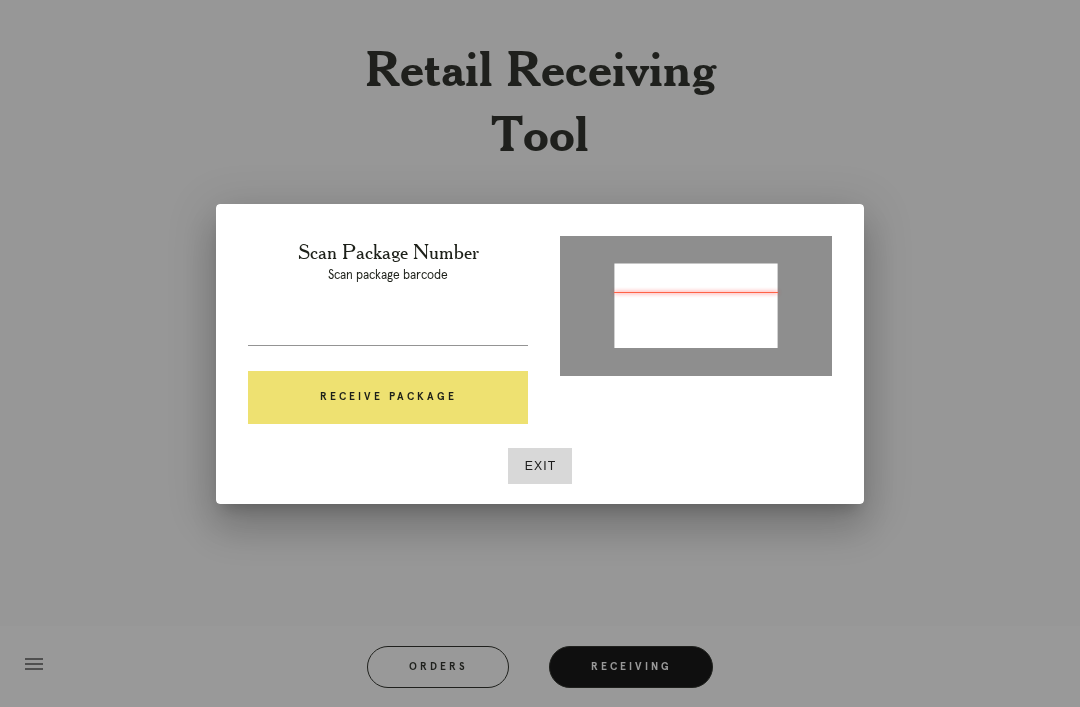 type on "P109395013156405" 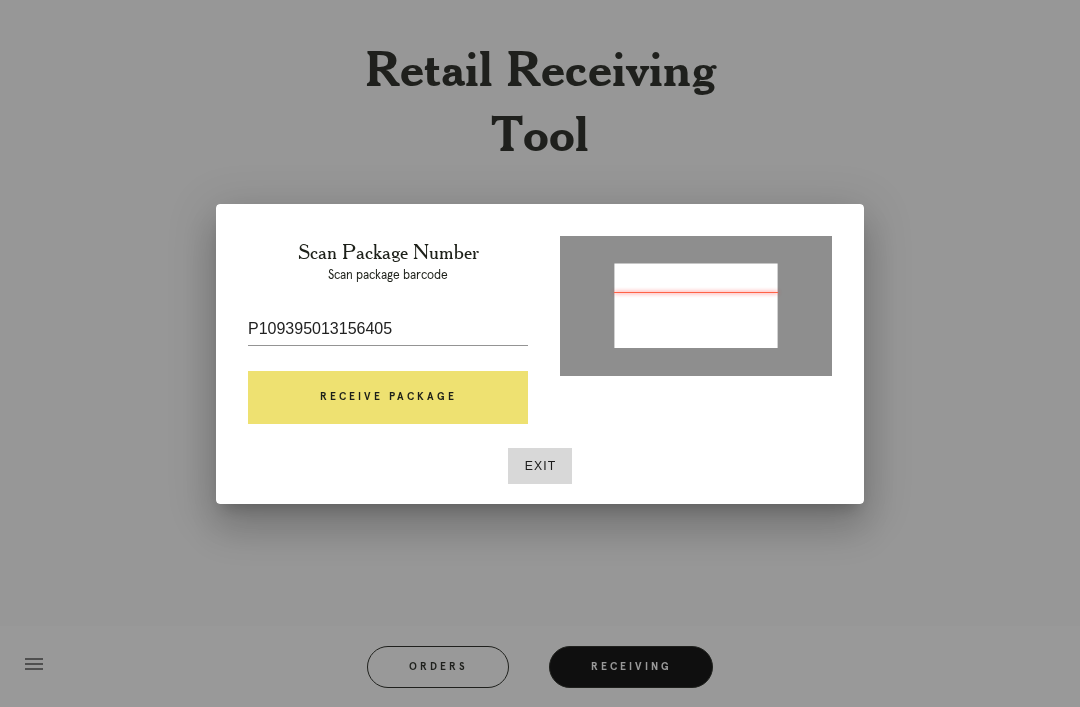 click on "Receive Package" at bounding box center [388, 398] 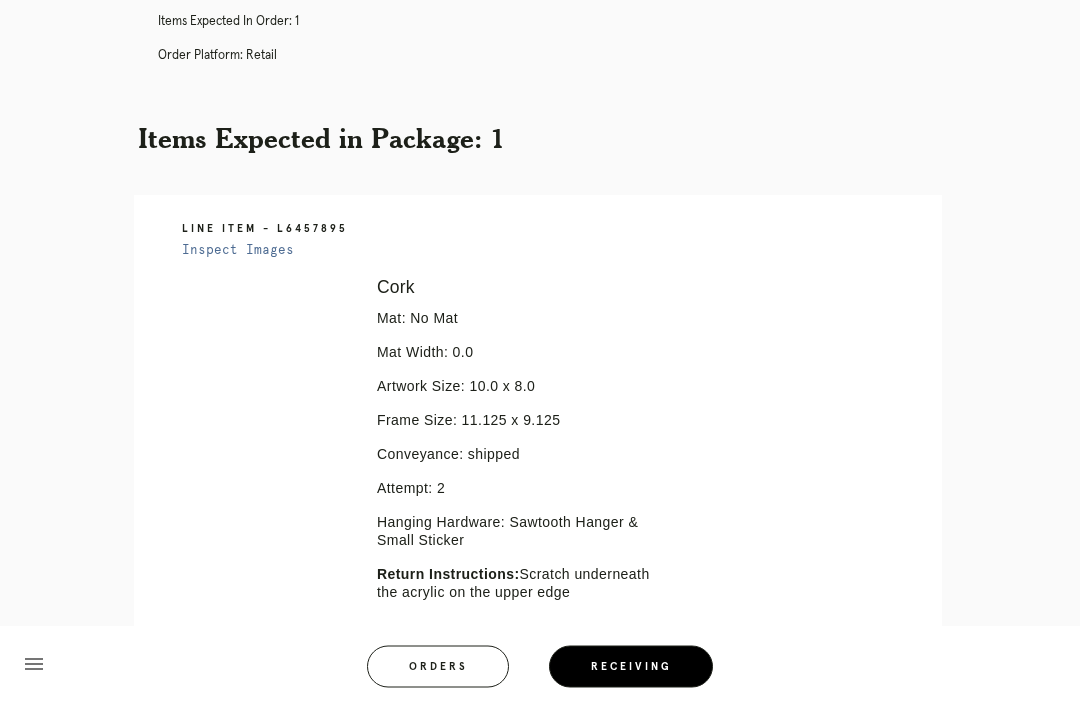 scroll, scrollTop: 296, scrollLeft: 0, axis: vertical 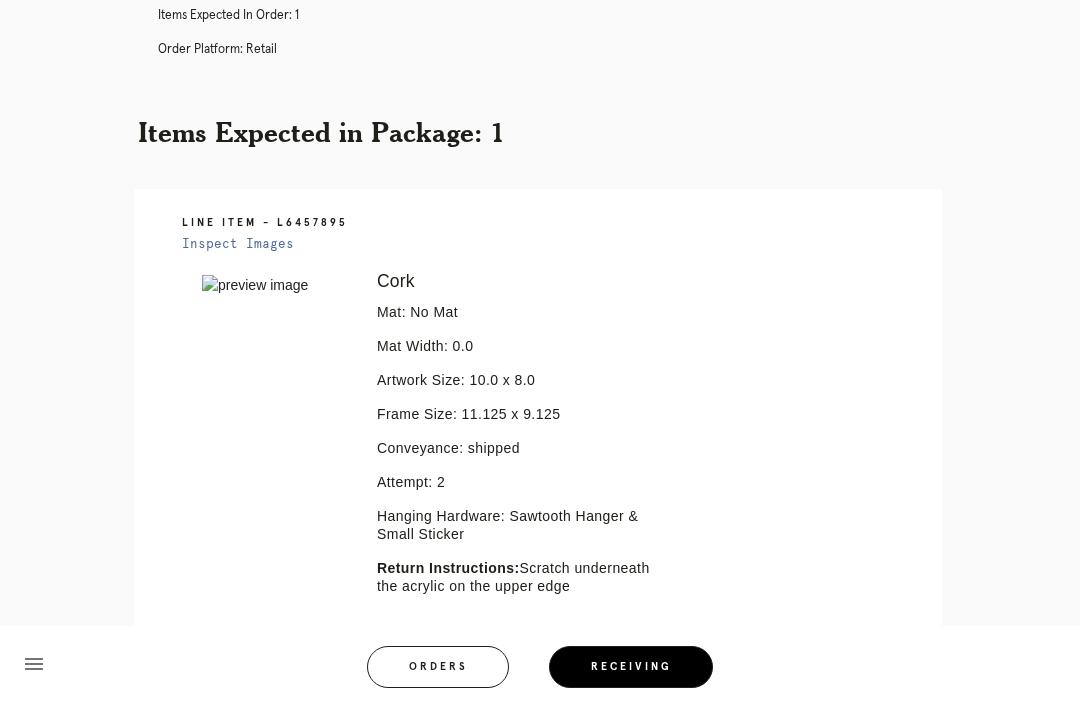 click on "Receiving" at bounding box center [631, 667] 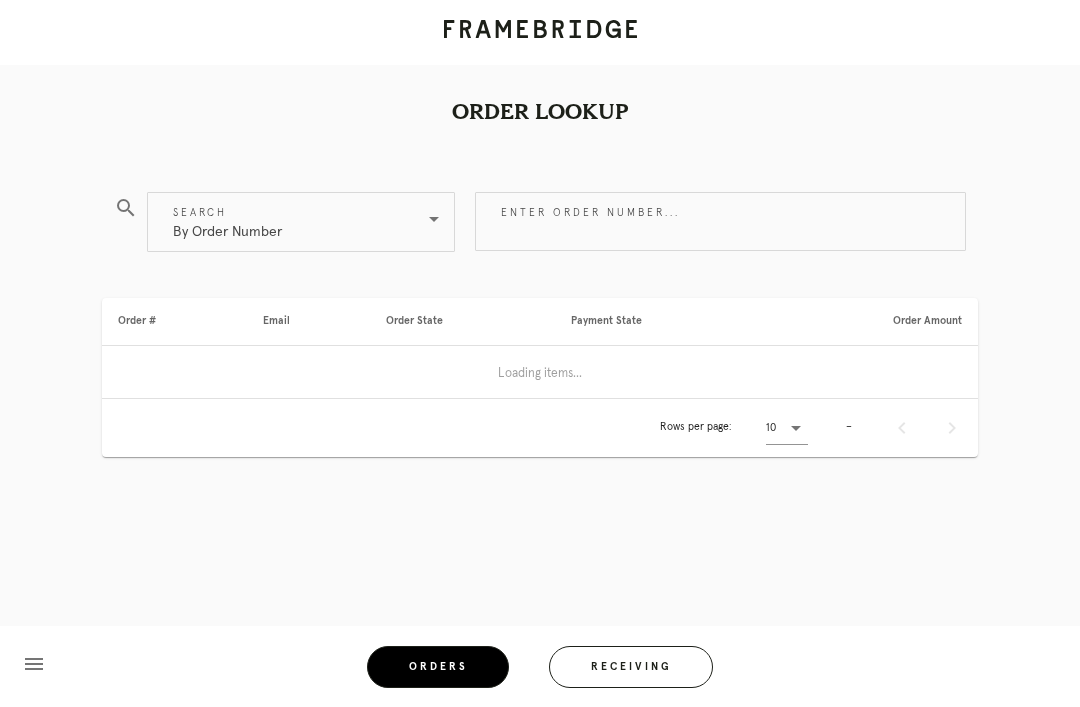 scroll, scrollTop: 0, scrollLeft: 0, axis: both 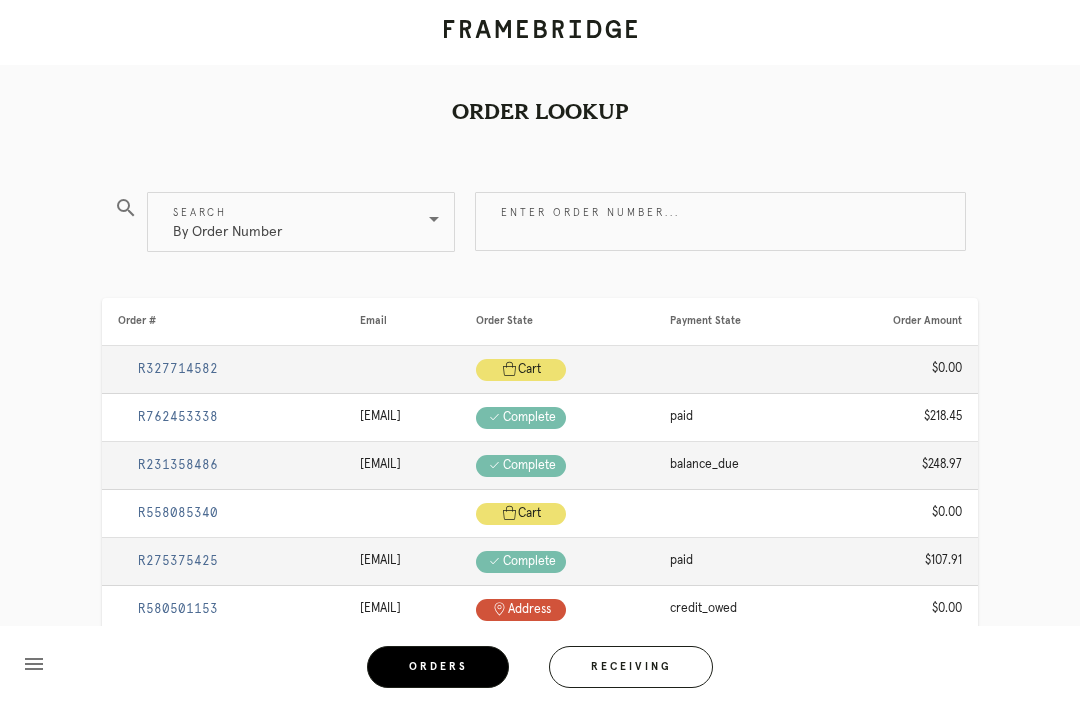 click on "Receiving" at bounding box center (631, 667) 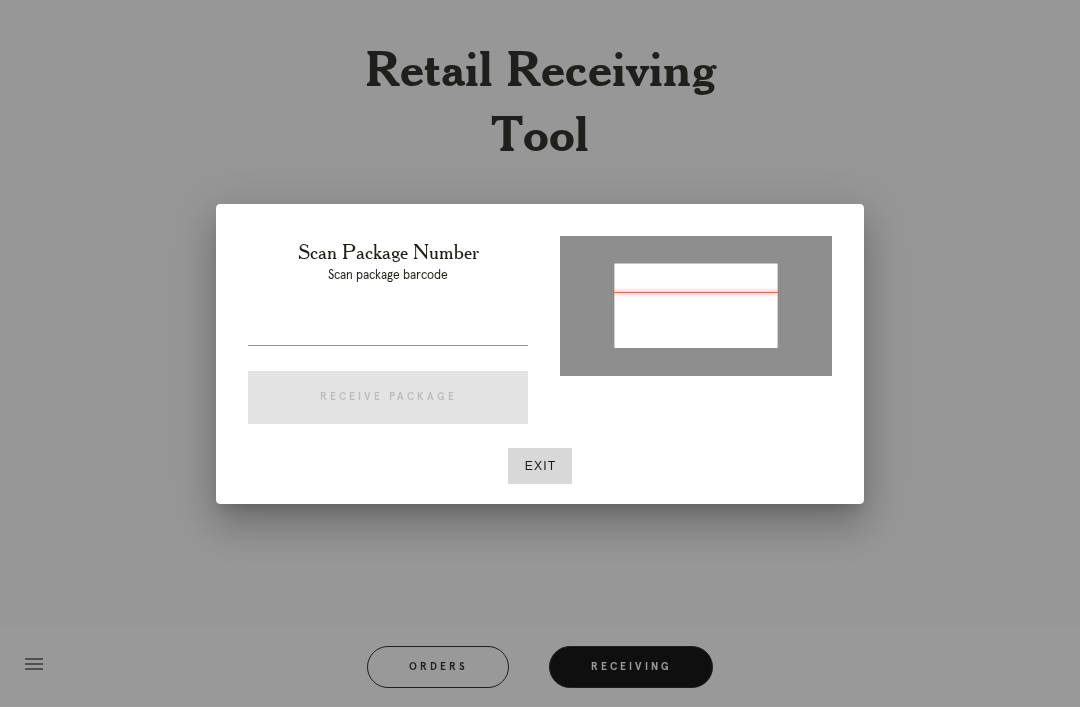 type on "P109395013156405" 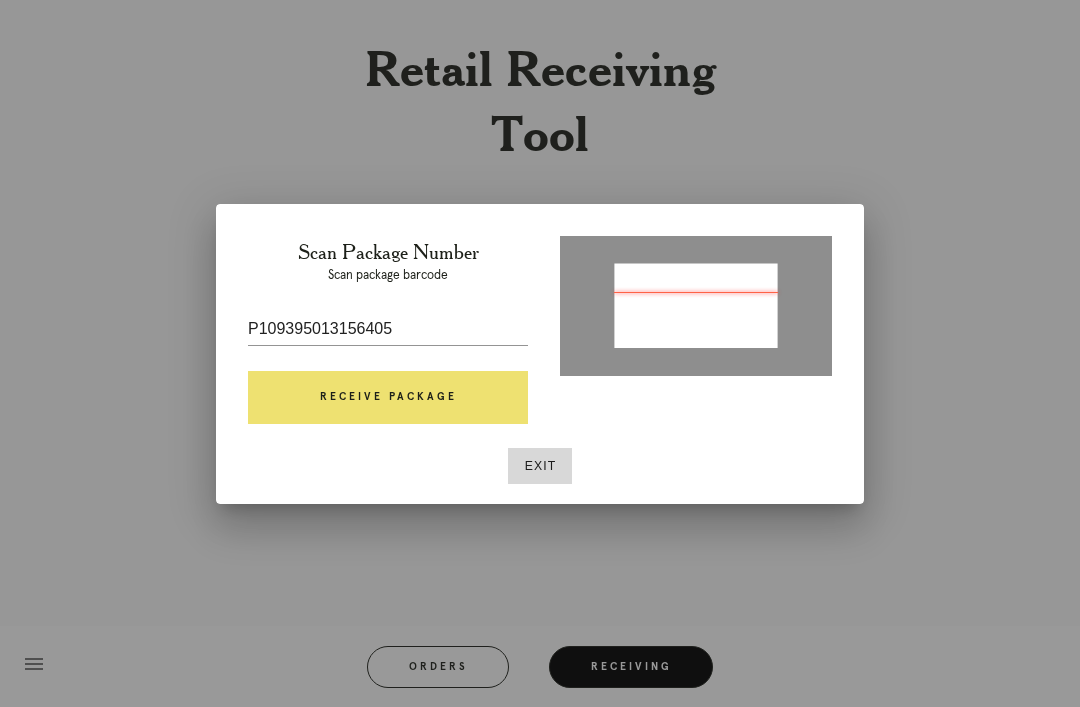 click on "Receive Package" at bounding box center (388, 398) 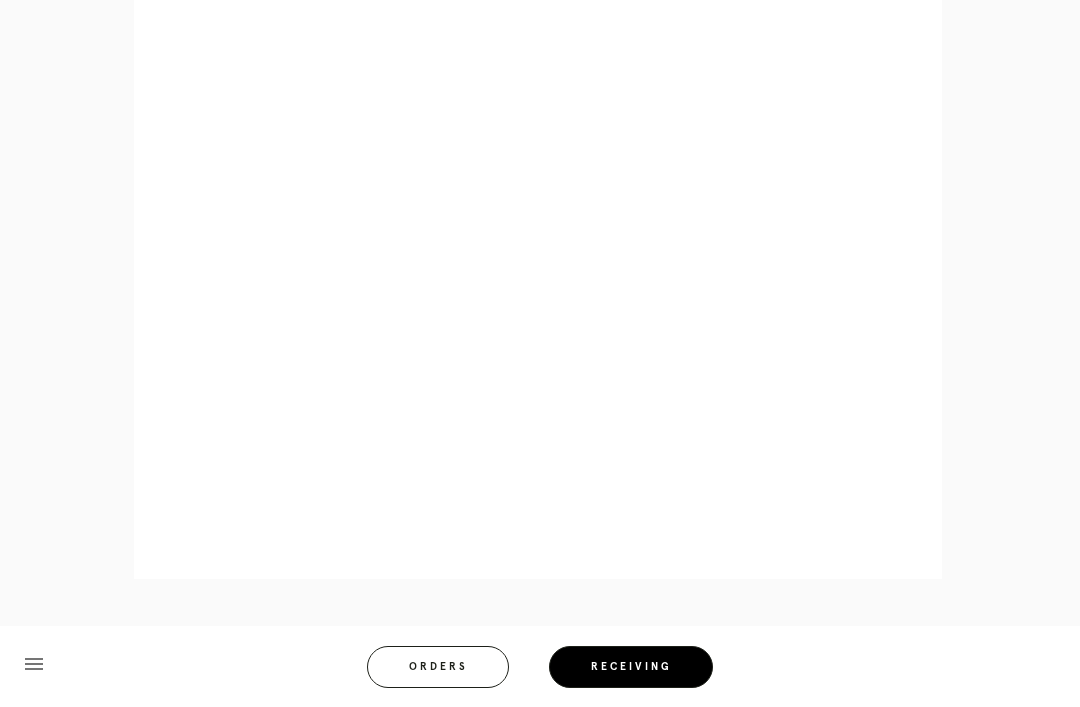 scroll, scrollTop: 944, scrollLeft: 0, axis: vertical 